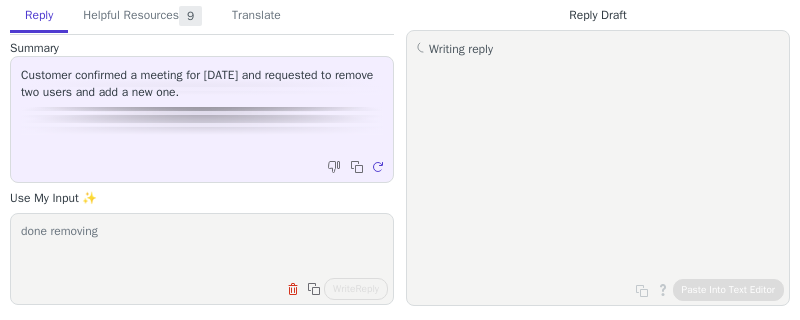 scroll, scrollTop: 0, scrollLeft: 0, axis: both 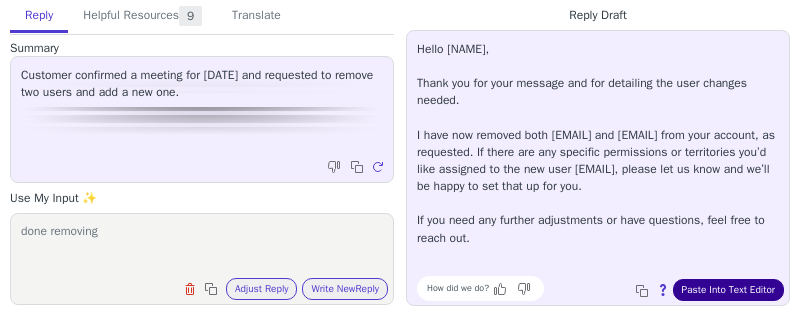 click on "Paste Into Text Editor" at bounding box center [728, 290] 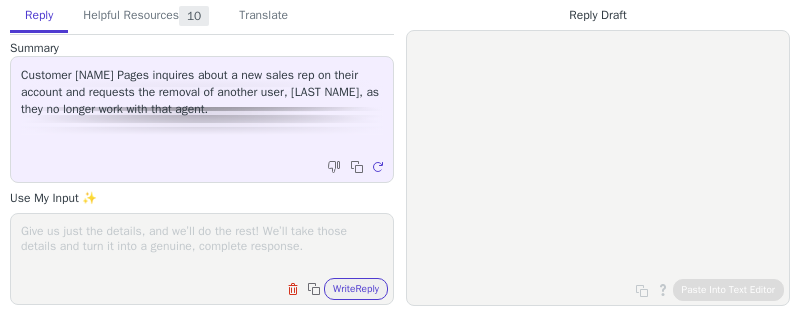 scroll, scrollTop: 0, scrollLeft: 0, axis: both 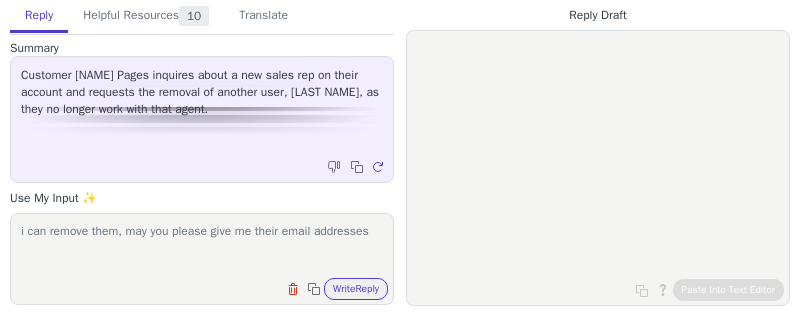 type on "i can remove them, may you please give me their email addresses" 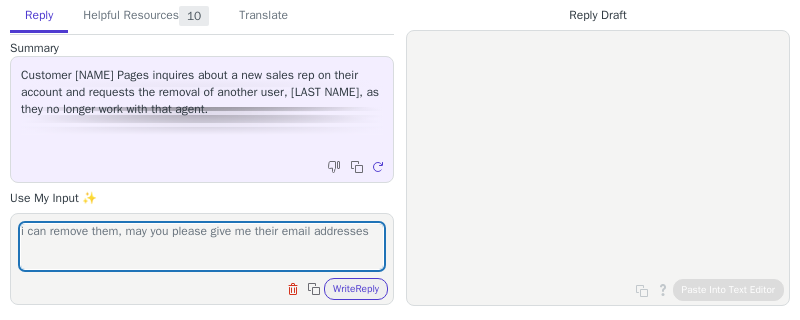 click on "Clear field Copy to clipboard Write  Reply" at bounding box center [212, 287] 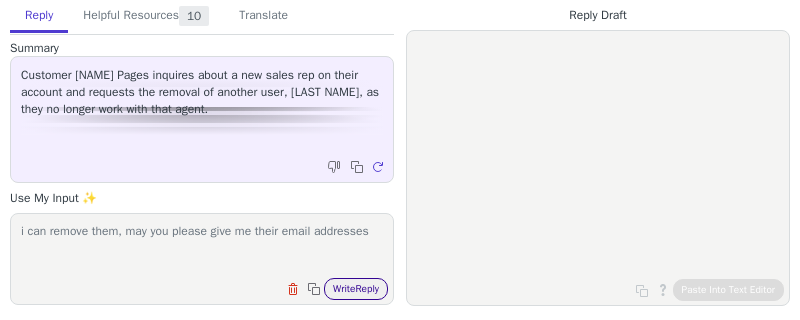 click on "Write  Reply" at bounding box center [356, 289] 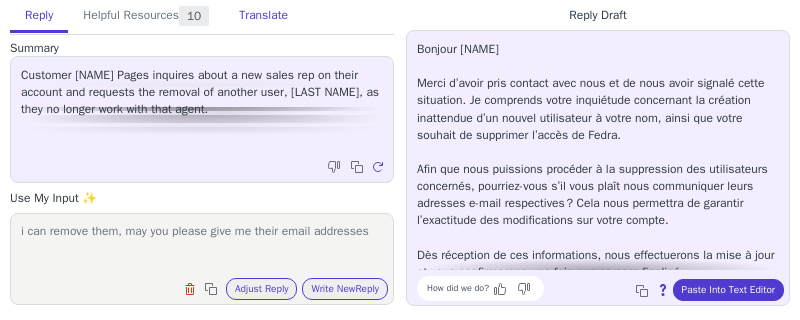 click on "Translate" at bounding box center (263, 16) 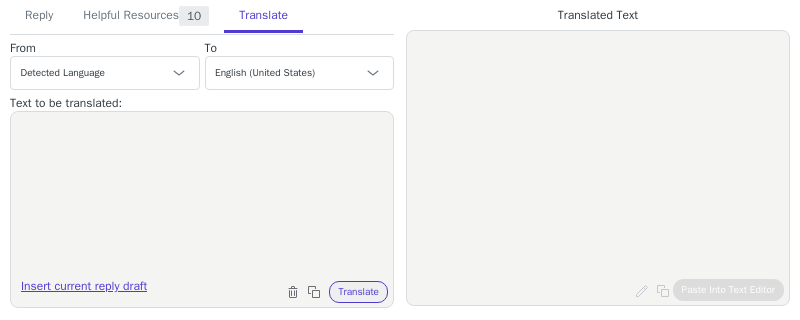 click on "Insert current reply draft" at bounding box center [84, 290] 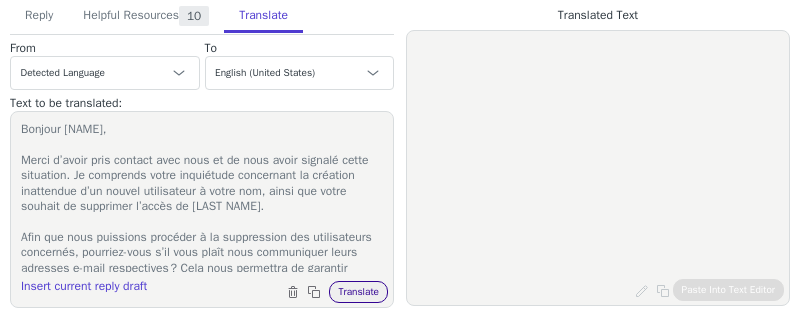 click on "Translate" at bounding box center (358, 292) 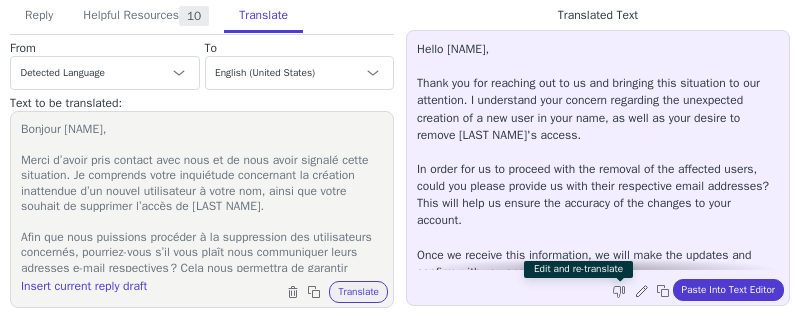 click at bounding box center [641, 290] 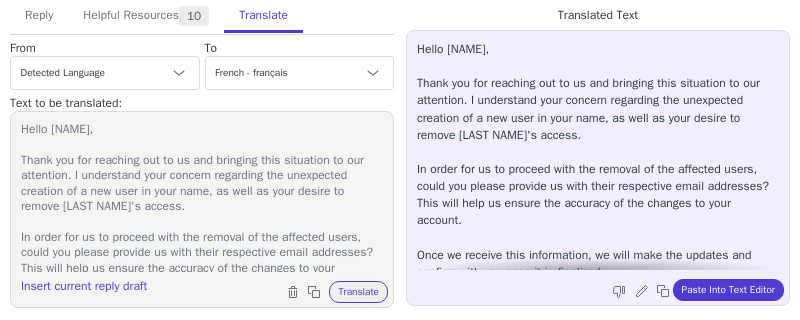 click on "Hello [NAME],
Thank you for reaching out to us and bringing this situation to our attention. I understand your concern regarding the unexpected creation of a new user in your name, as well as your desire to remove [LAST NAME]'s access.
In order for us to proceed with the removal of the affected users, could you please provide us with their respective email addresses? This will help us ensure the accuracy of the changes to your account.
Once we receive this information, we will make the updates and confirm with you once it is finalized.
Feel free to contact us if you have any further questions." at bounding box center (598, 155) 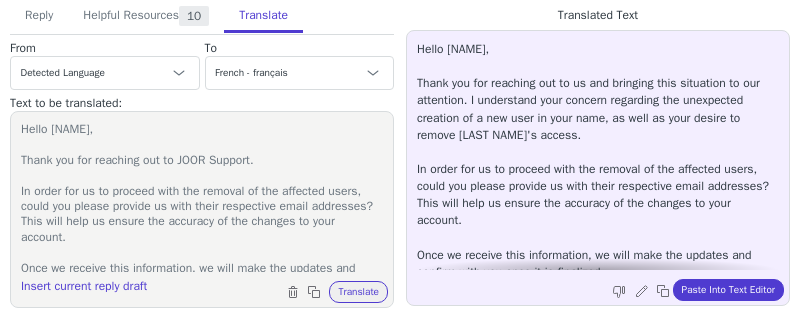 scroll, scrollTop: 50, scrollLeft: 0, axis: vertical 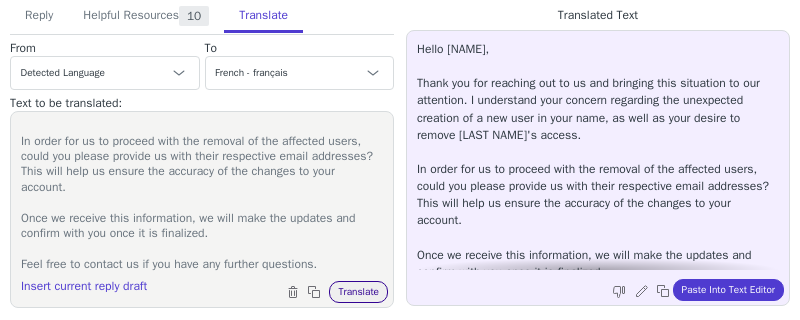 type on "Hello Charlotte,
Thank you for reaching out to JOOR Support.
In order for us to proceed with the removal of the affected users, could you please provide us with their respective email addresses? This will help us ensure the accuracy of the changes to your account.
Once we receive this information, we will make the updates and confirm with you once it is finalized.
Feel free to contact us if you have any further questions." 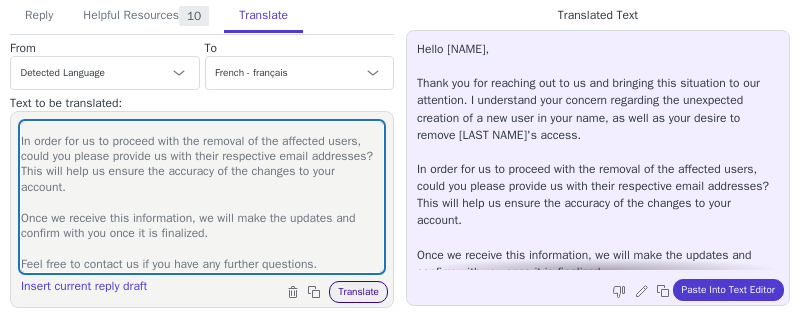 click on "Translate" at bounding box center (358, 292) 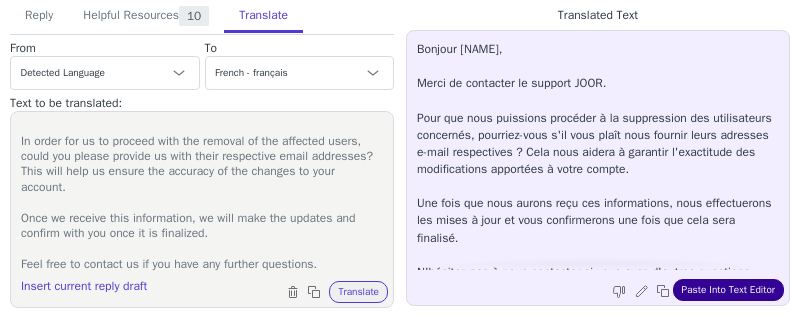 click on "Paste Into Text Editor" at bounding box center [728, 290] 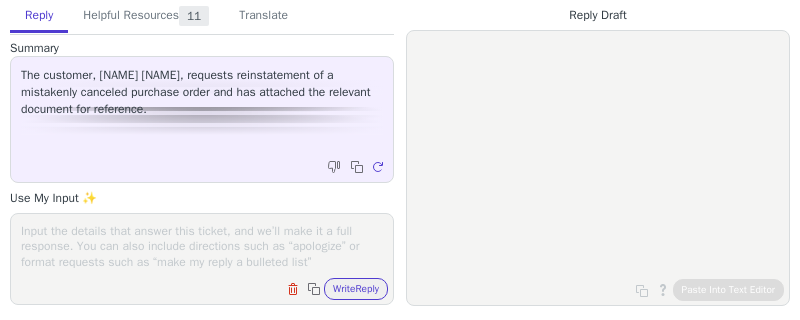 scroll, scrollTop: 0, scrollLeft: 0, axis: both 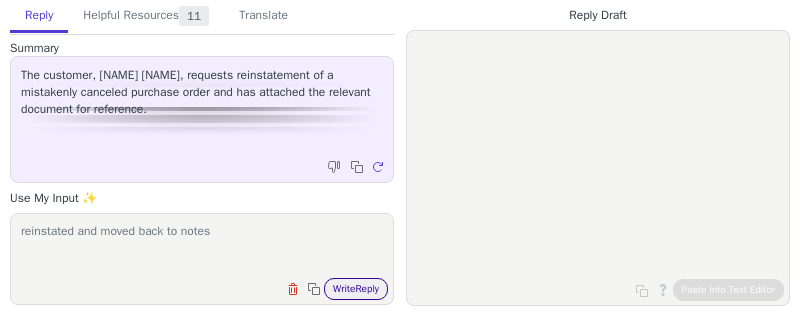 type on "reinstated and moved back to notes" 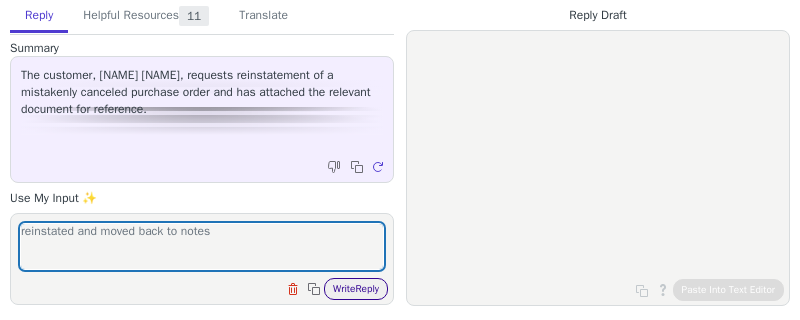 click on "Write  Reply" at bounding box center (356, 289) 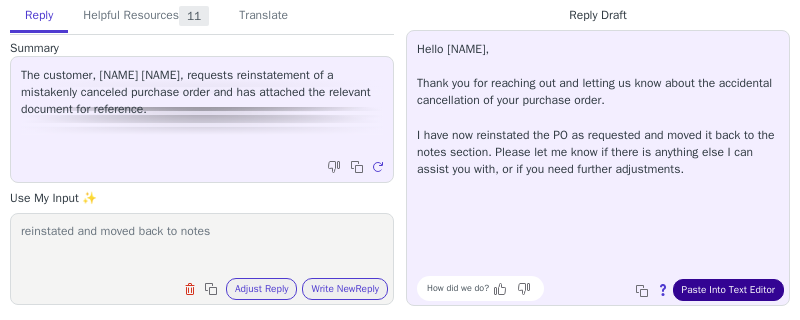 click on "Paste Into Text Editor" at bounding box center (728, 290) 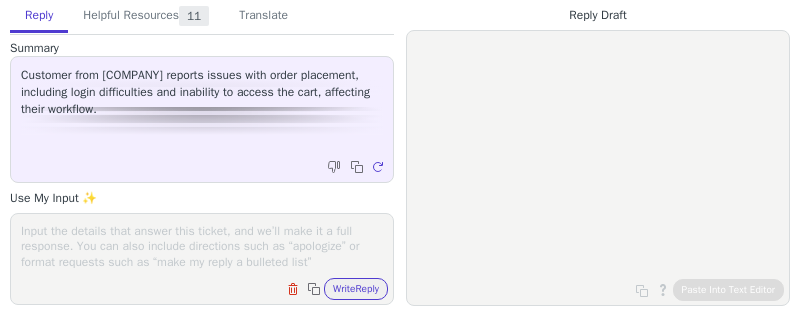 scroll, scrollTop: 0, scrollLeft: 0, axis: both 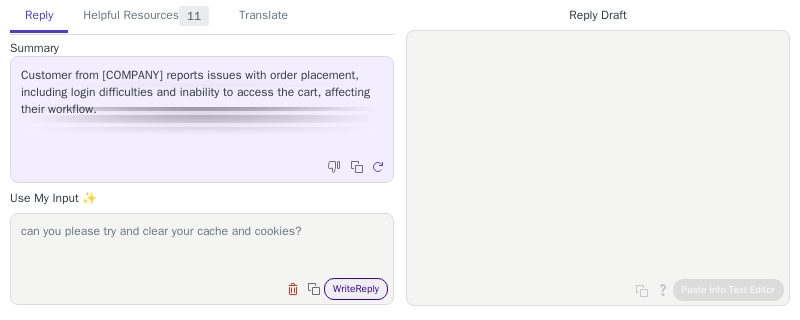 type on "can you please try and clear your cache and cookies?" 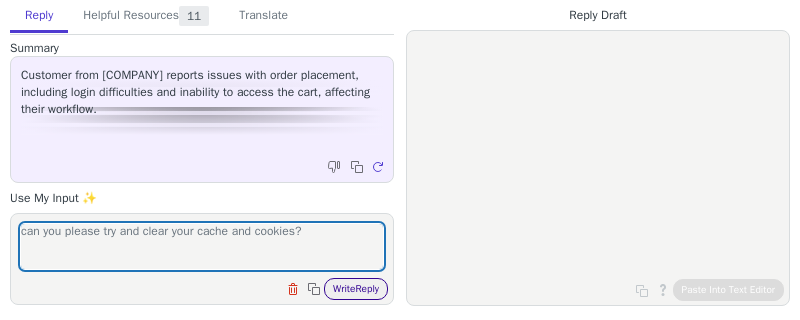 click on "Write  Reply" at bounding box center [356, 289] 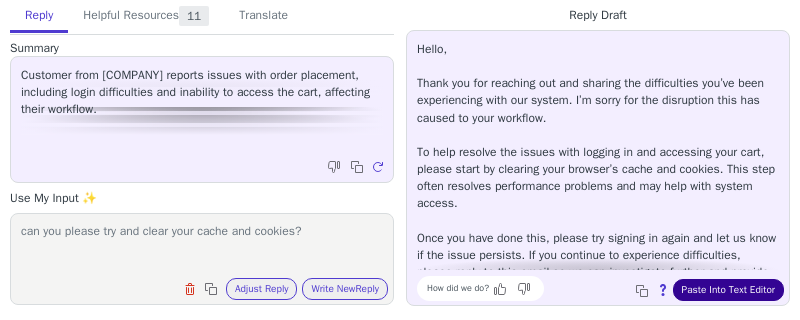 click on "Paste Into Text Editor" at bounding box center [728, 290] 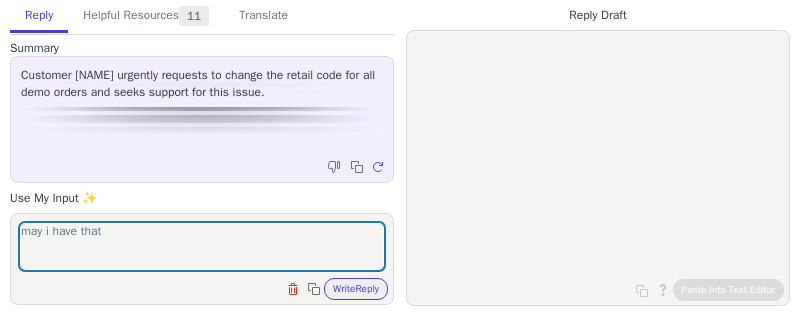 scroll, scrollTop: 0, scrollLeft: 0, axis: both 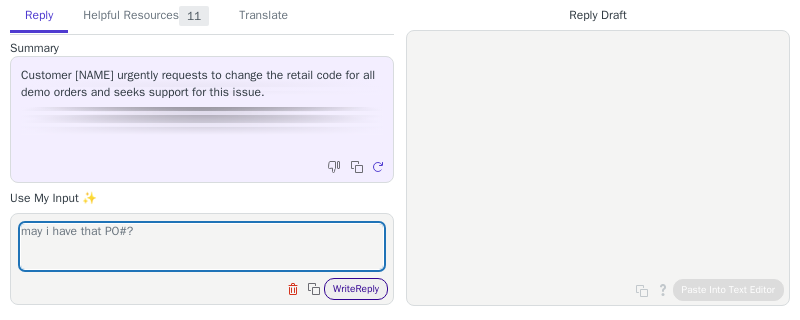 type on "may i have that PO#?" 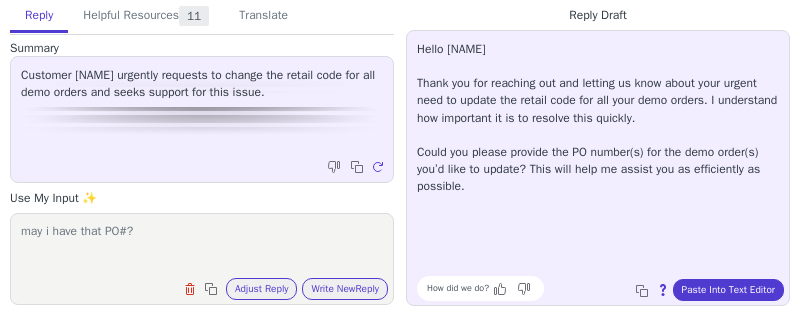 click on "How did we do?   Copy to clipboard About this reply Paste Into Text Editor" at bounding box center (608, 288) 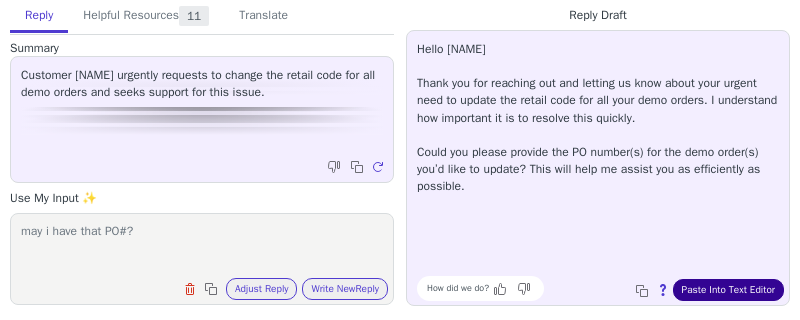 click on "Paste Into Text Editor" at bounding box center [728, 290] 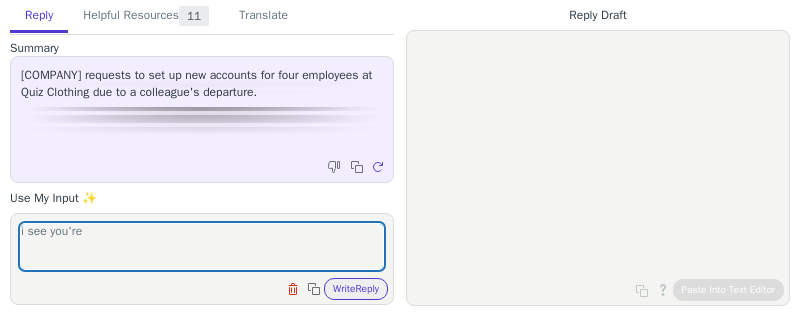 scroll, scrollTop: 0, scrollLeft: 0, axis: both 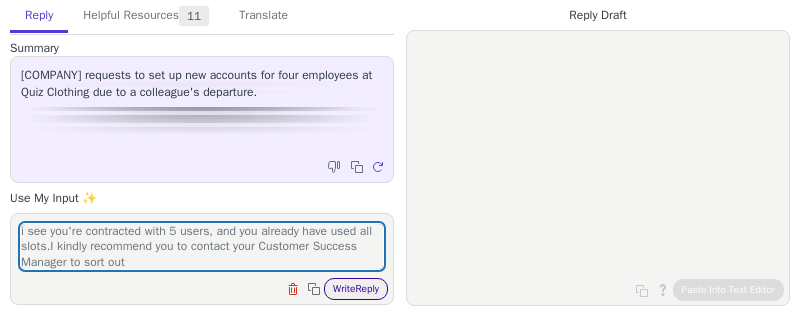 type on "i see you're contracted with 5 users, and you already have used all slots.I kindly recommend you to contact your Customer Success Manager to sort out" 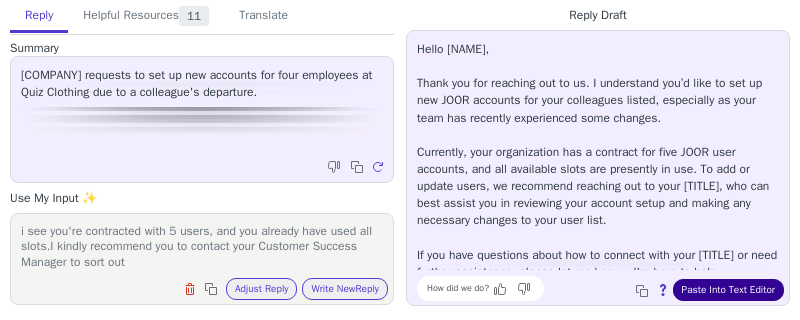 click on "Paste Into Text Editor" at bounding box center (728, 290) 